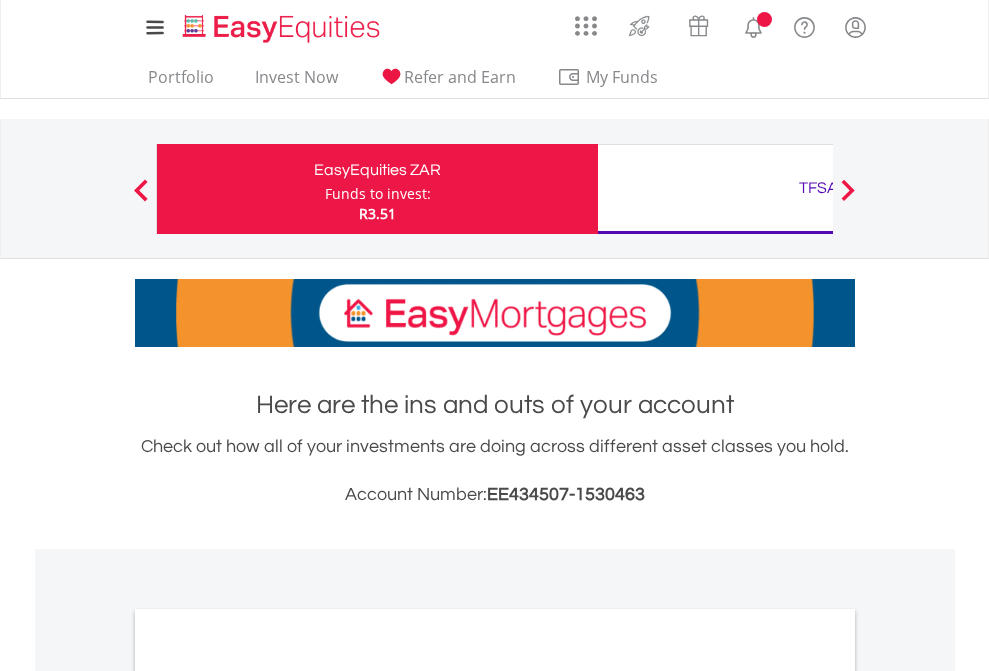 scroll, scrollTop: 0, scrollLeft: 0, axis: both 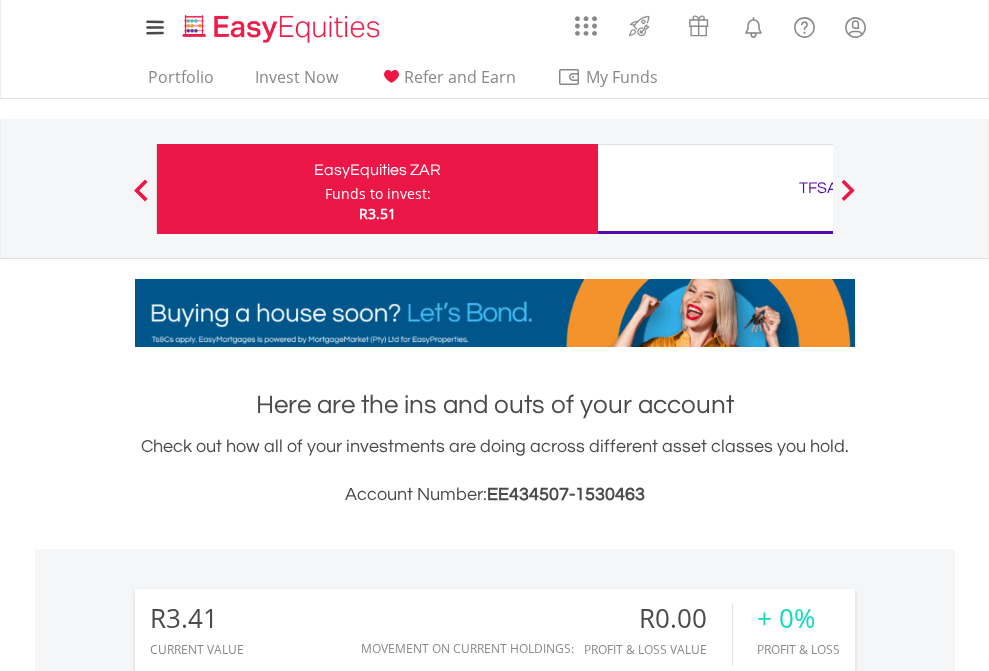 click on "Funds to invest:" at bounding box center (378, 194) 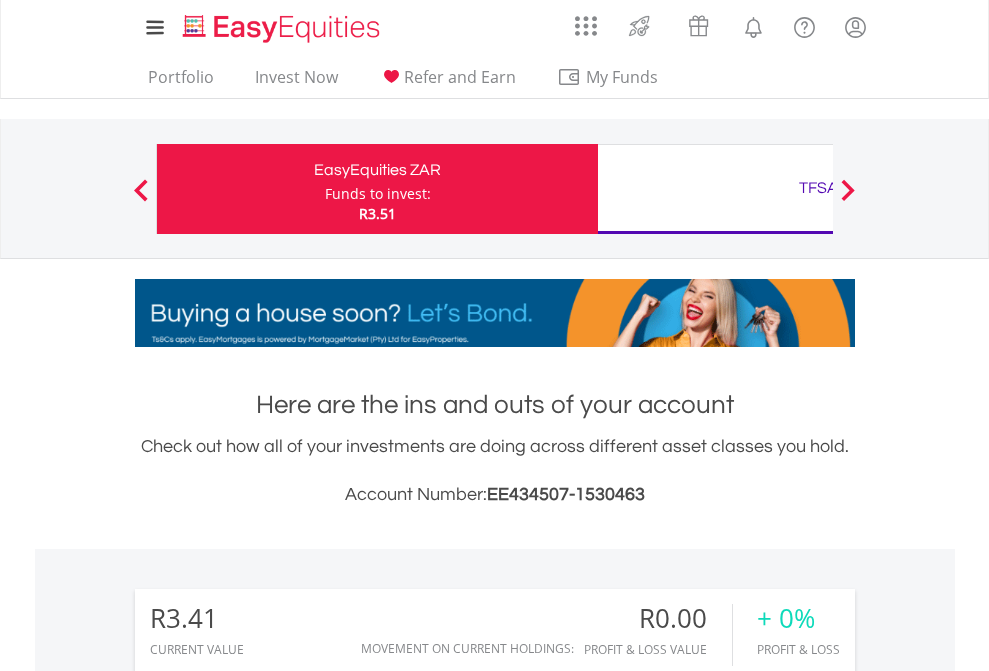 scroll, scrollTop: 999808, scrollLeft: 999687, axis: both 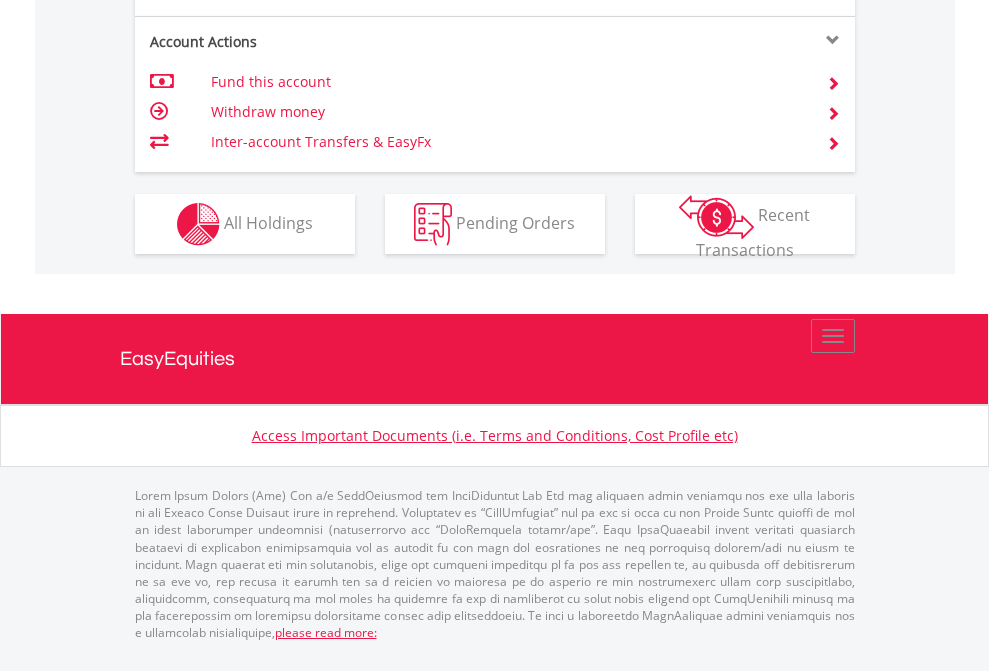 click on "Investment types" at bounding box center [706, -337] 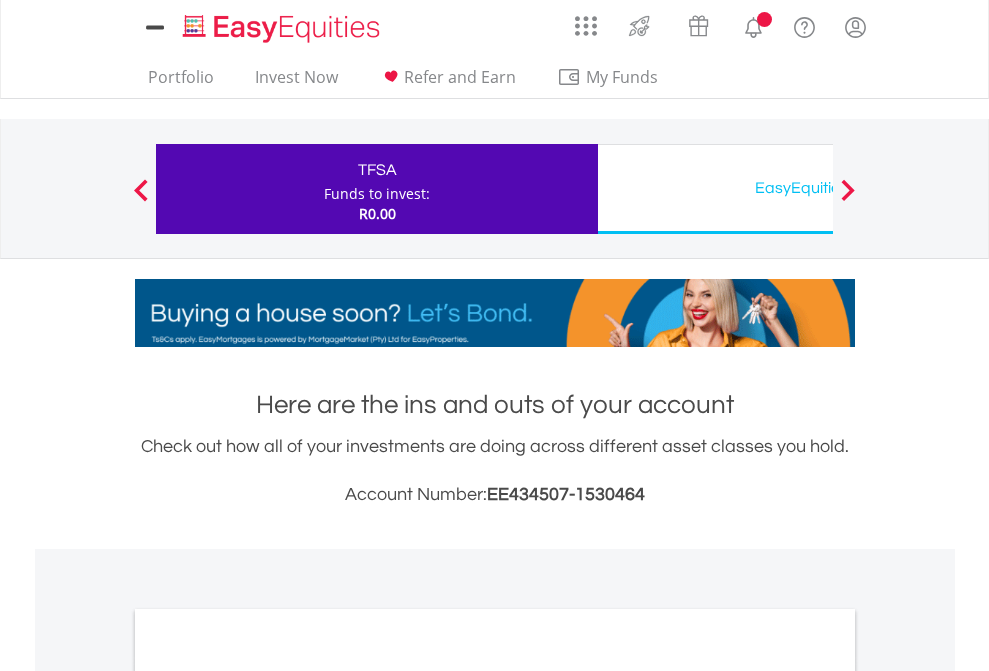 scroll, scrollTop: 0, scrollLeft: 0, axis: both 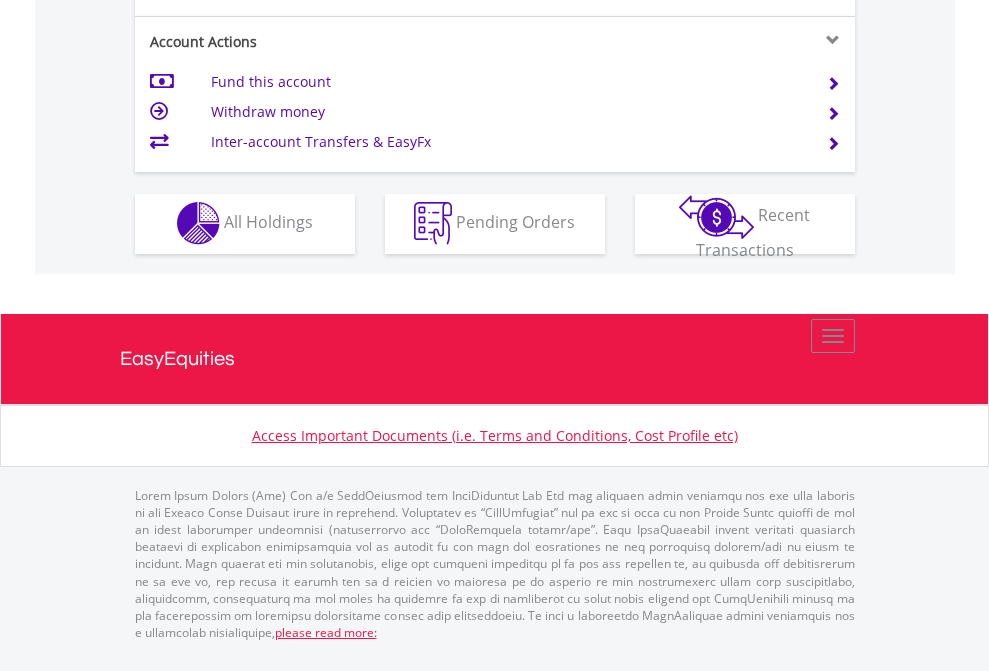 click on "Investment types" at bounding box center [706, -353] 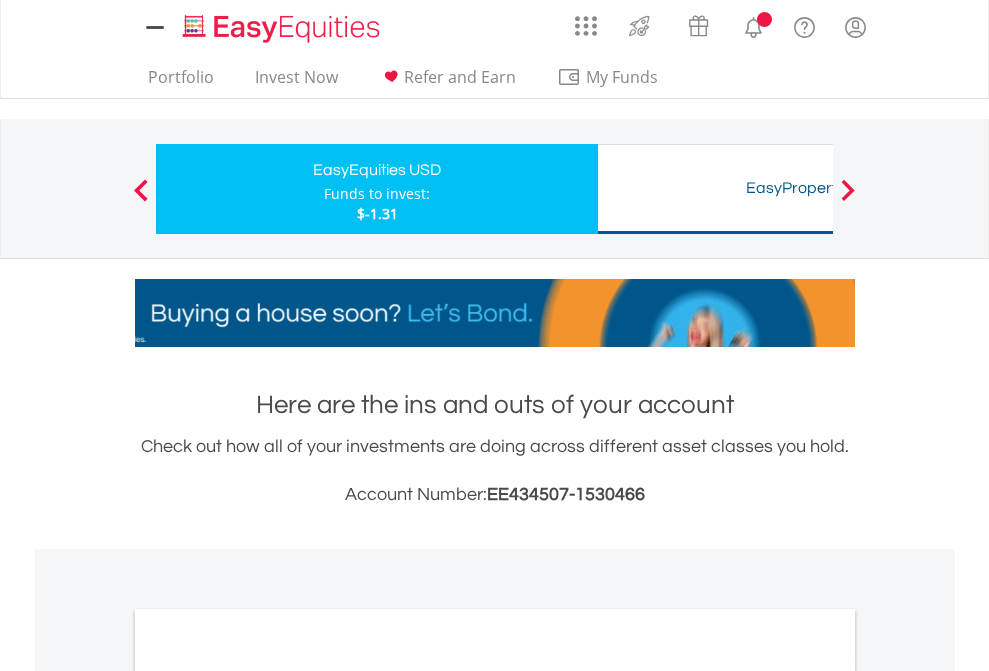 scroll, scrollTop: 0, scrollLeft: 0, axis: both 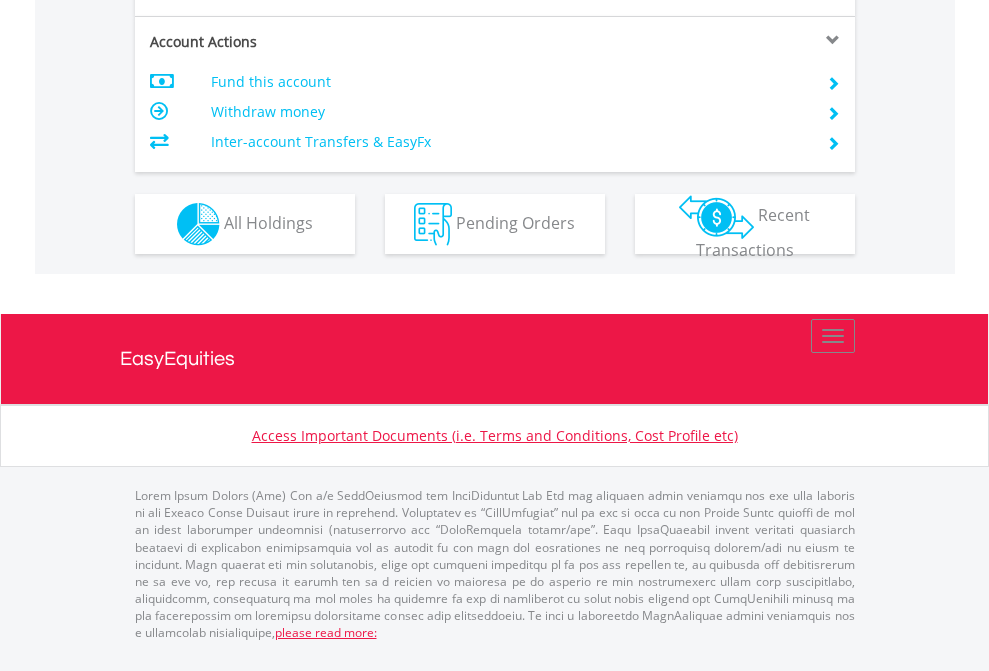 click on "Investment types" at bounding box center [706, -337] 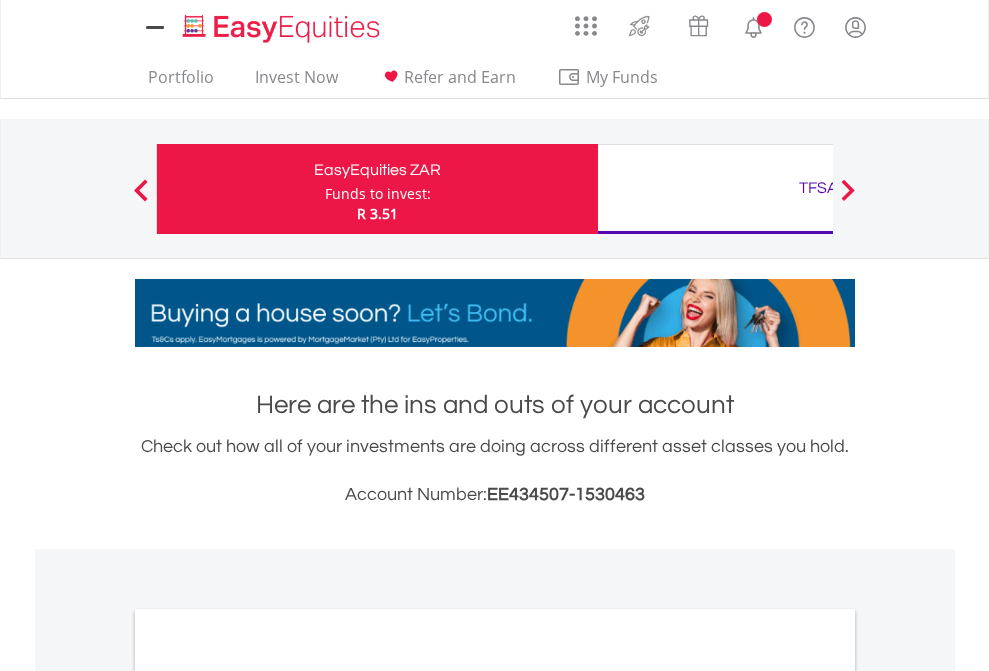 scroll, scrollTop: 0, scrollLeft: 0, axis: both 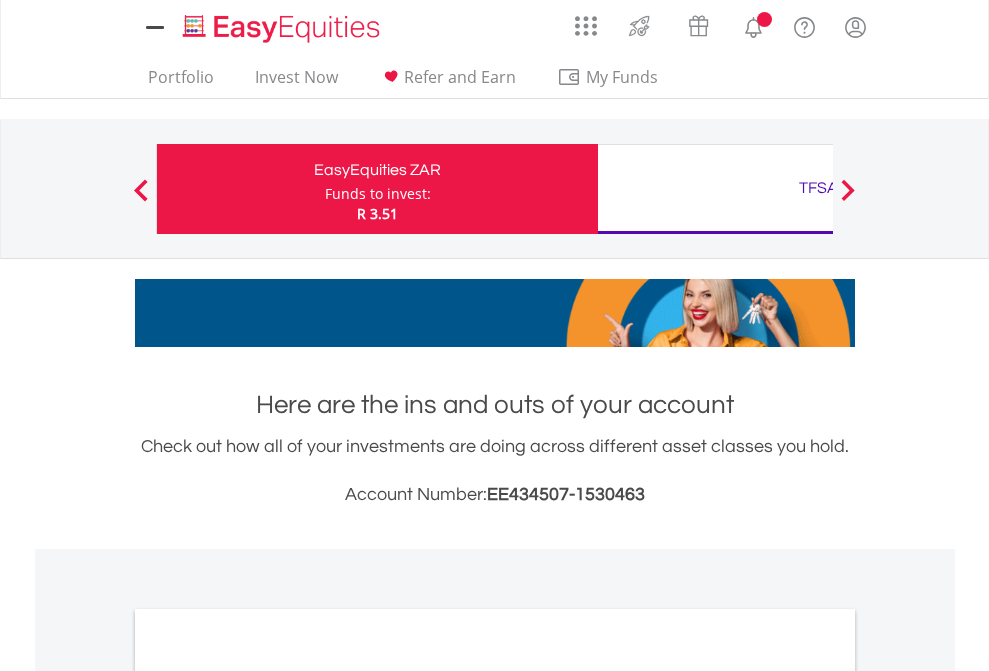 click on "All Holdings" at bounding box center [268, 1096] 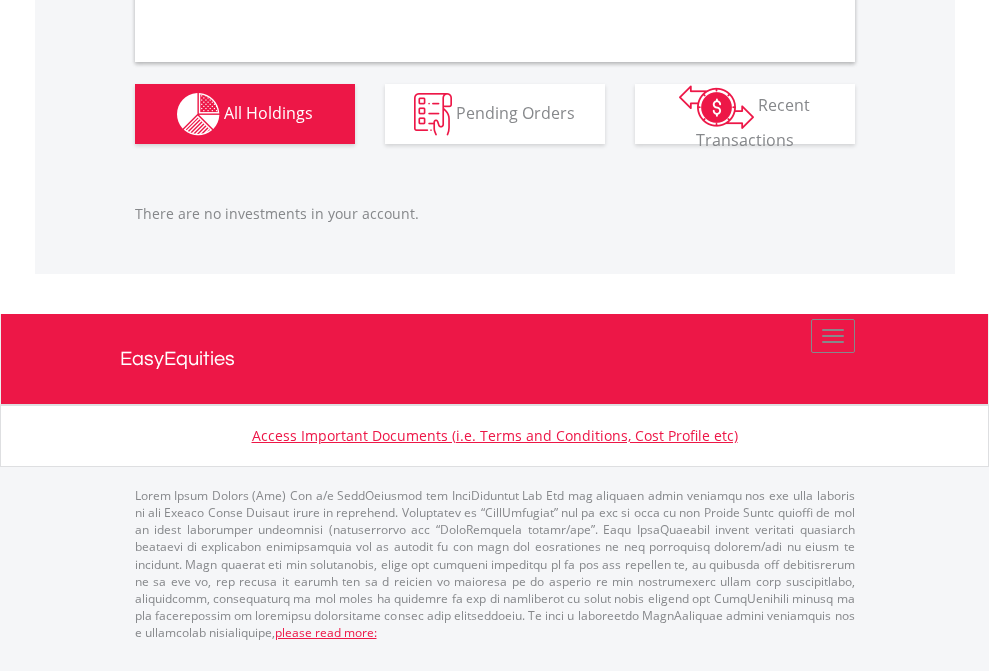 scroll, scrollTop: 1987, scrollLeft: 0, axis: vertical 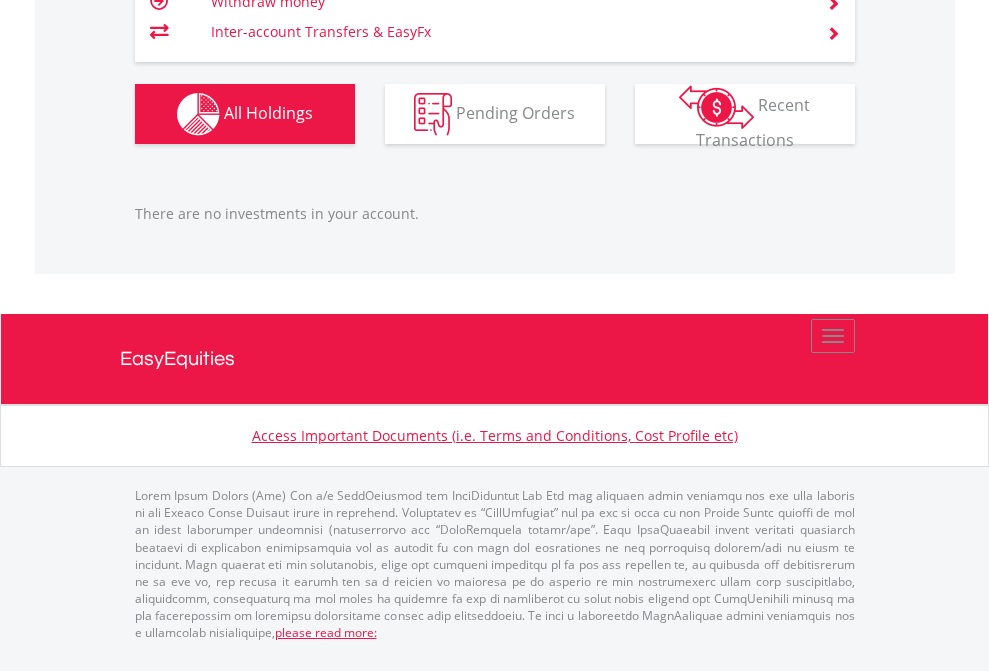 click on "TFSA" at bounding box center (818, -1166) 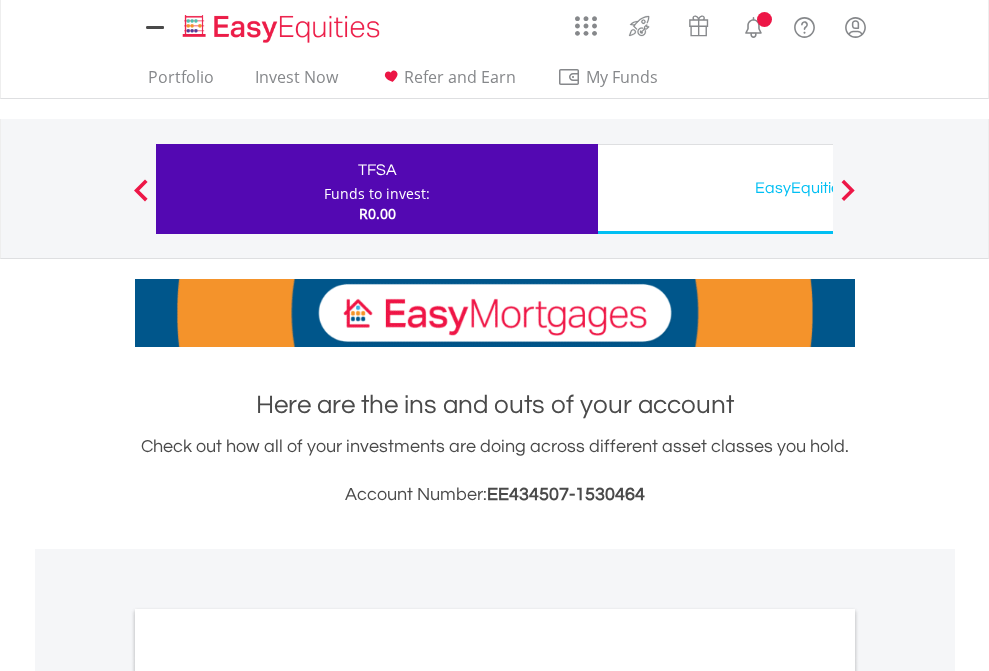 scroll, scrollTop: 0, scrollLeft: 0, axis: both 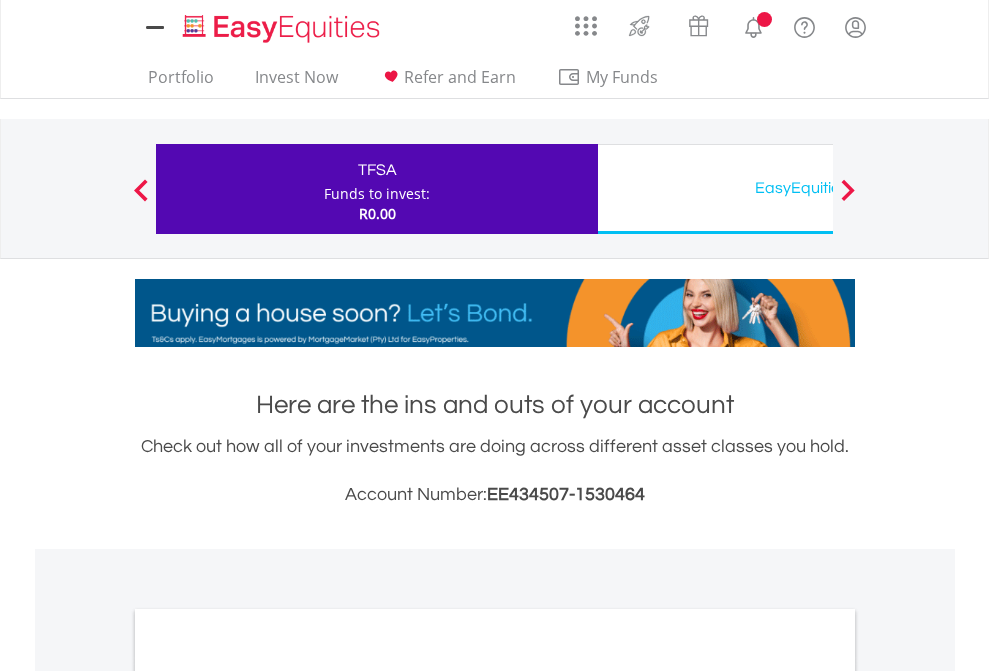 click on "All Holdings" at bounding box center (268, 1096) 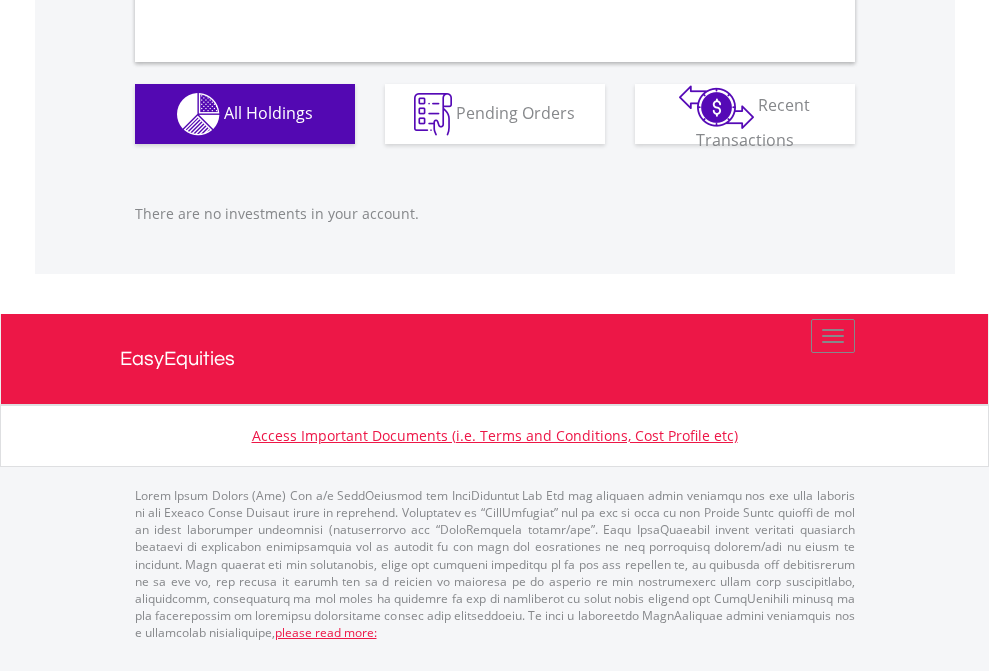 scroll, scrollTop: 1980, scrollLeft: 0, axis: vertical 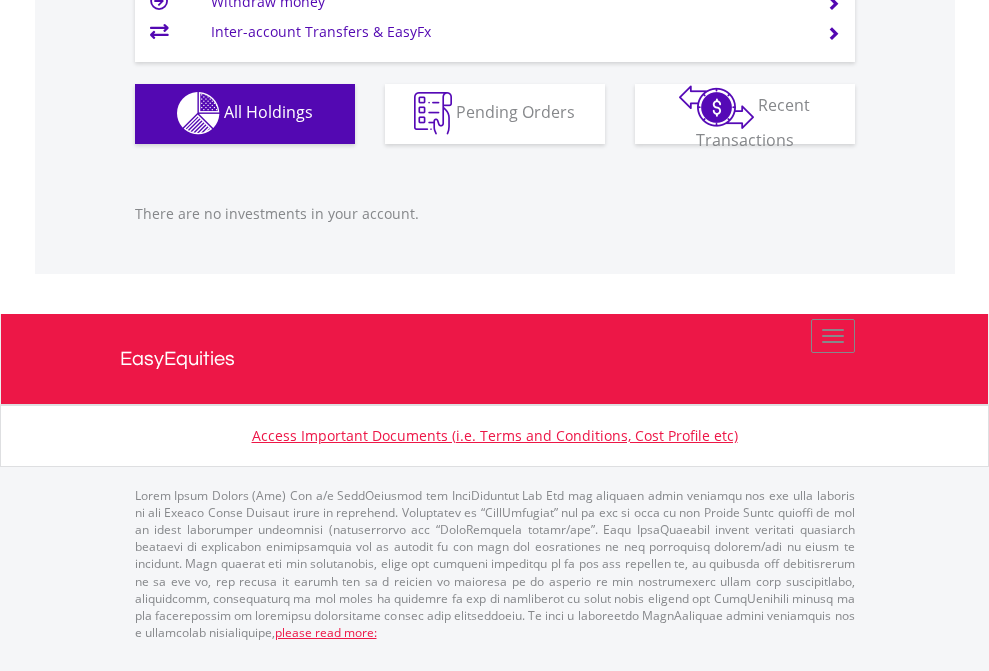 click on "EasyEquities USD" at bounding box center [818, -1142] 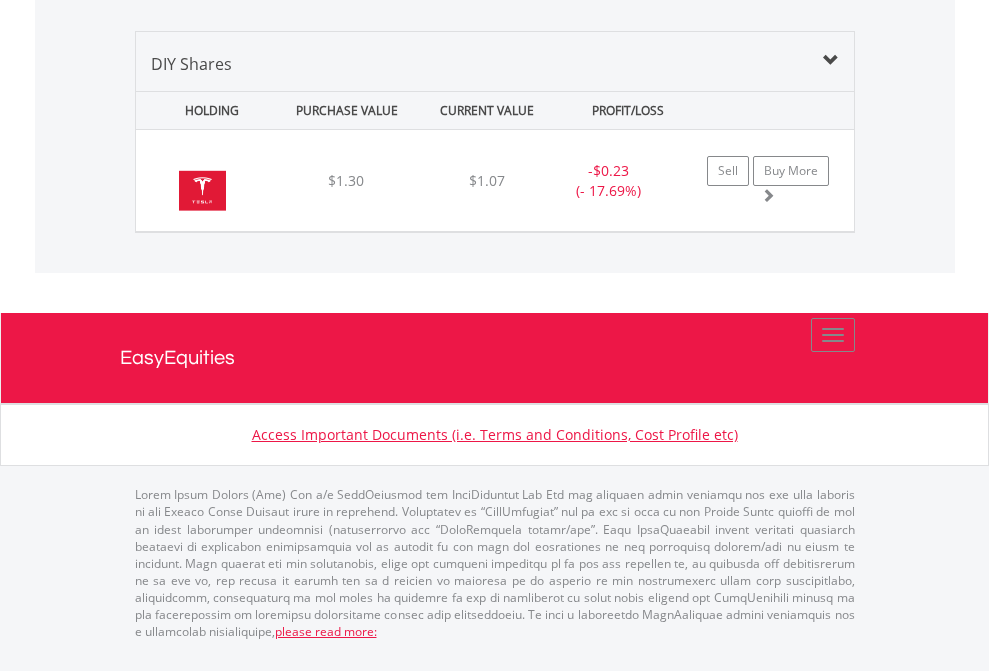 scroll, scrollTop: 2225, scrollLeft: 0, axis: vertical 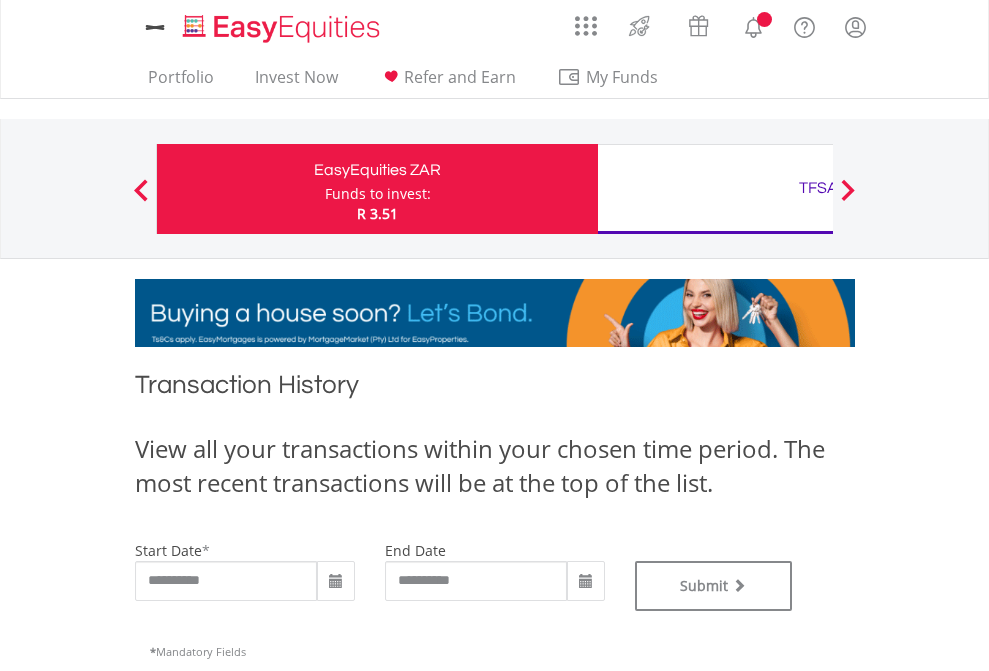 type on "**********" 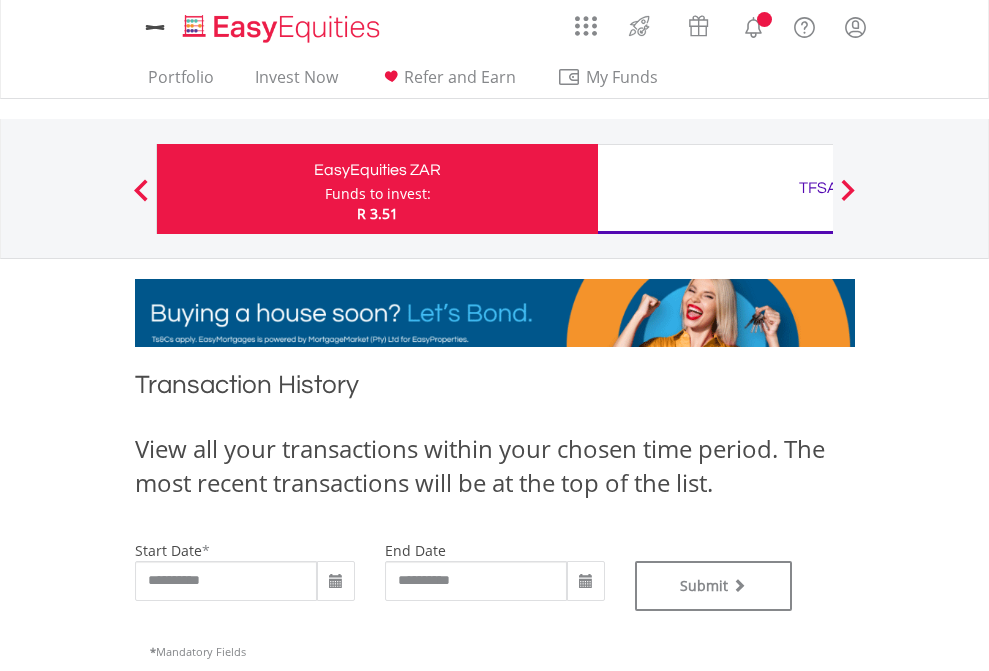 scroll, scrollTop: 0, scrollLeft: 0, axis: both 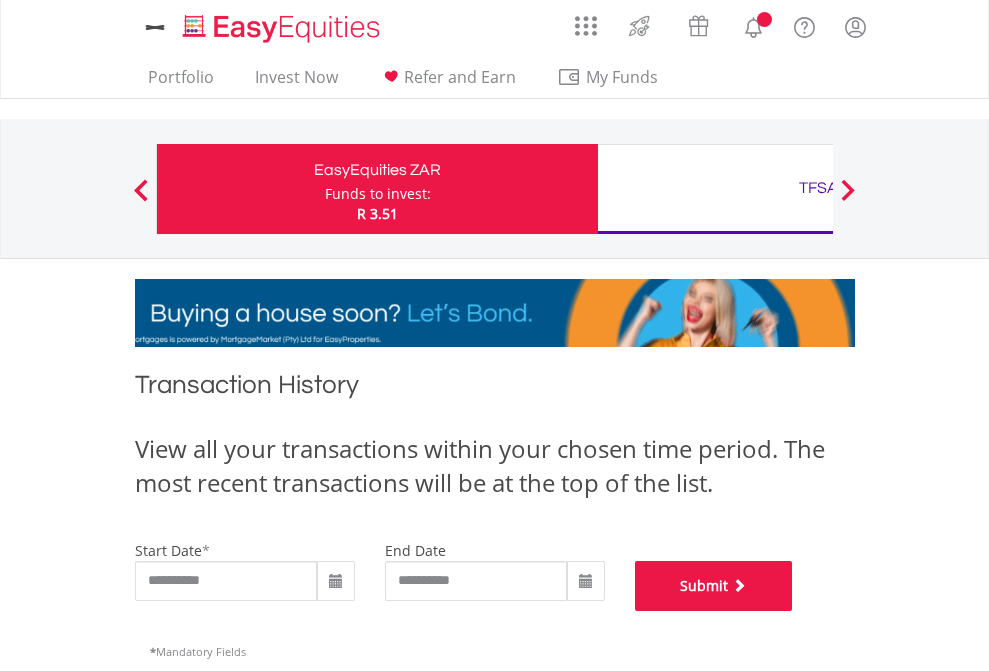 click on "Submit" at bounding box center (714, 586) 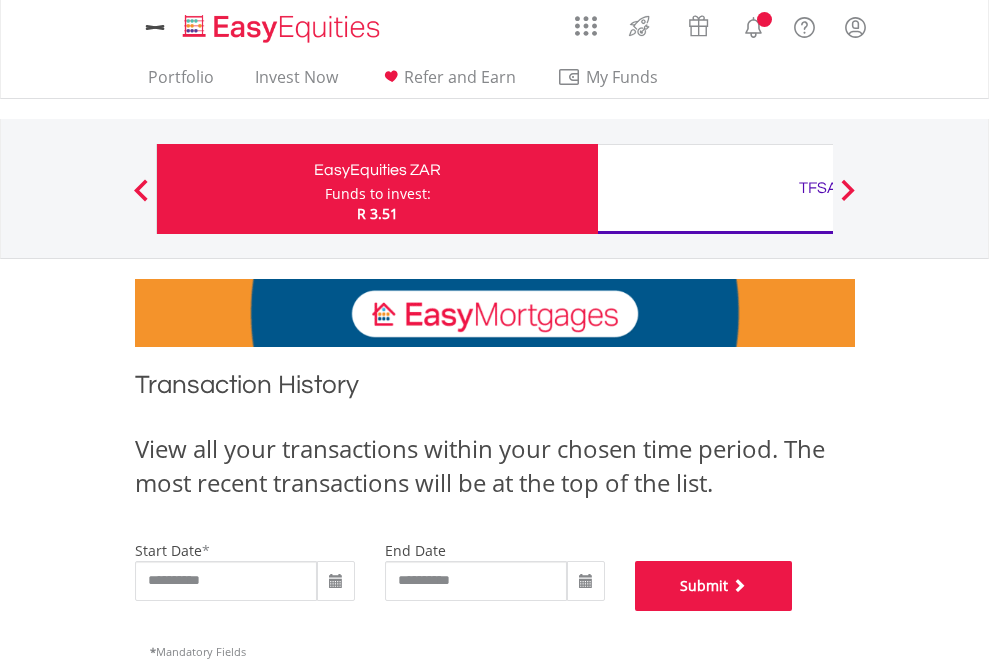 scroll, scrollTop: 811, scrollLeft: 0, axis: vertical 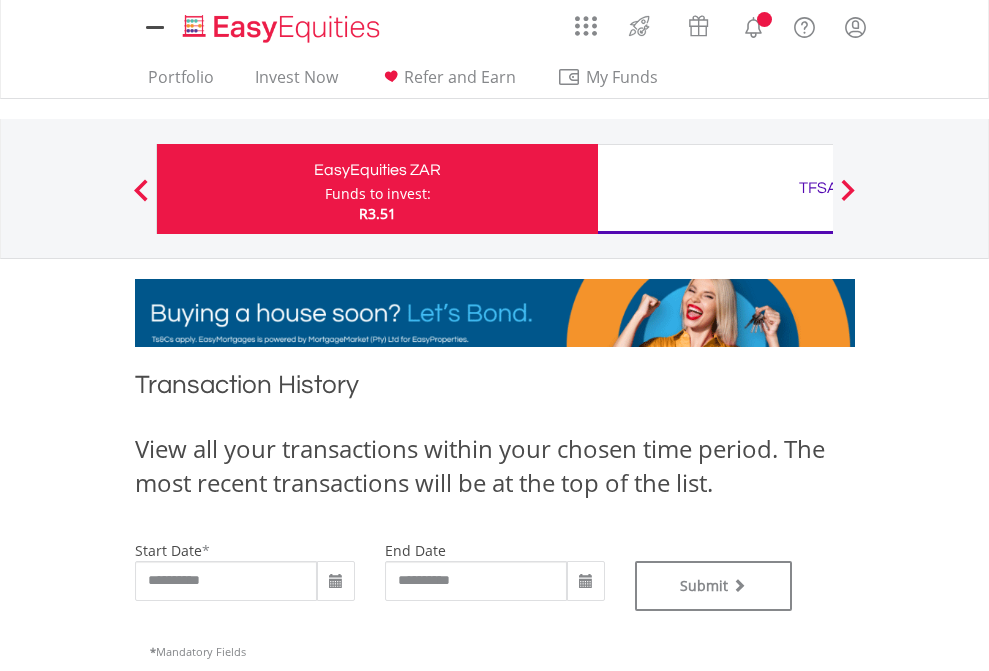 click on "TFSA" at bounding box center [818, 188] 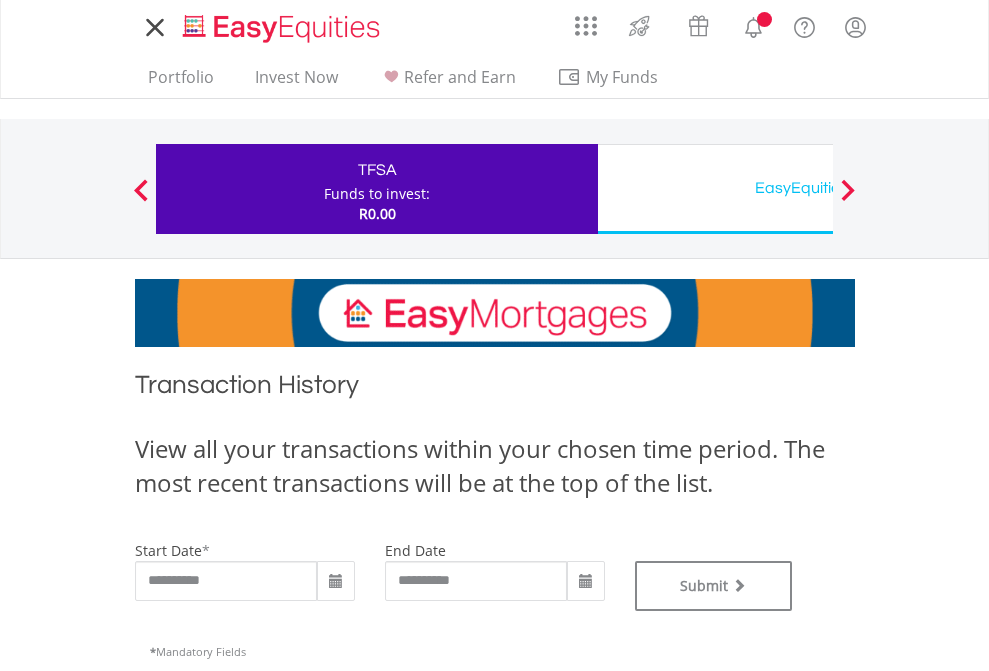 scroll, scrollTop: 0, scrollLeft: 0, axis: both 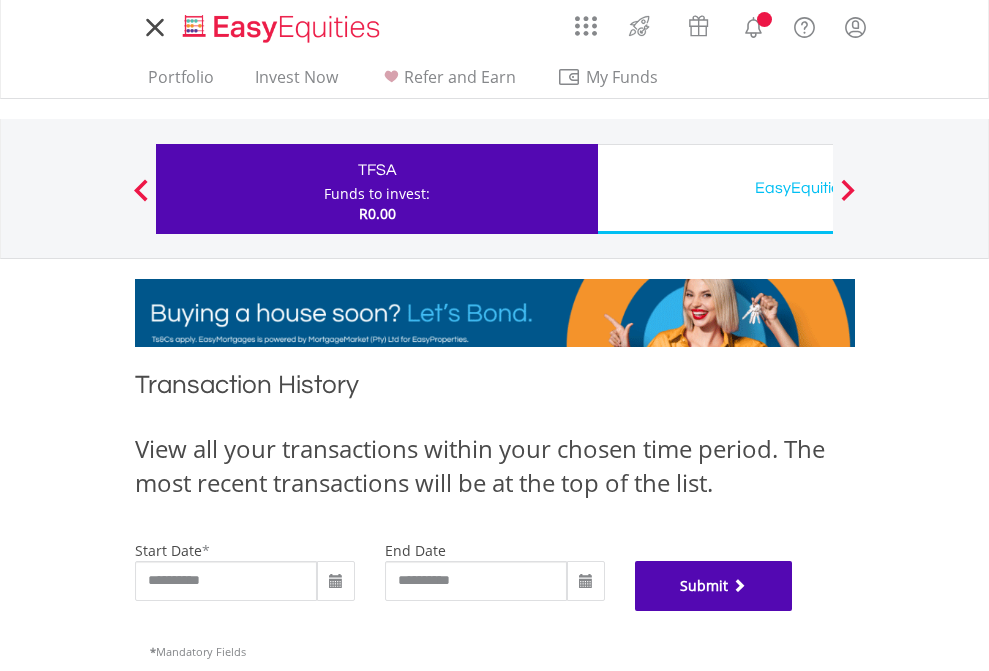 click on "Submit" at bounding box center [714, 586] 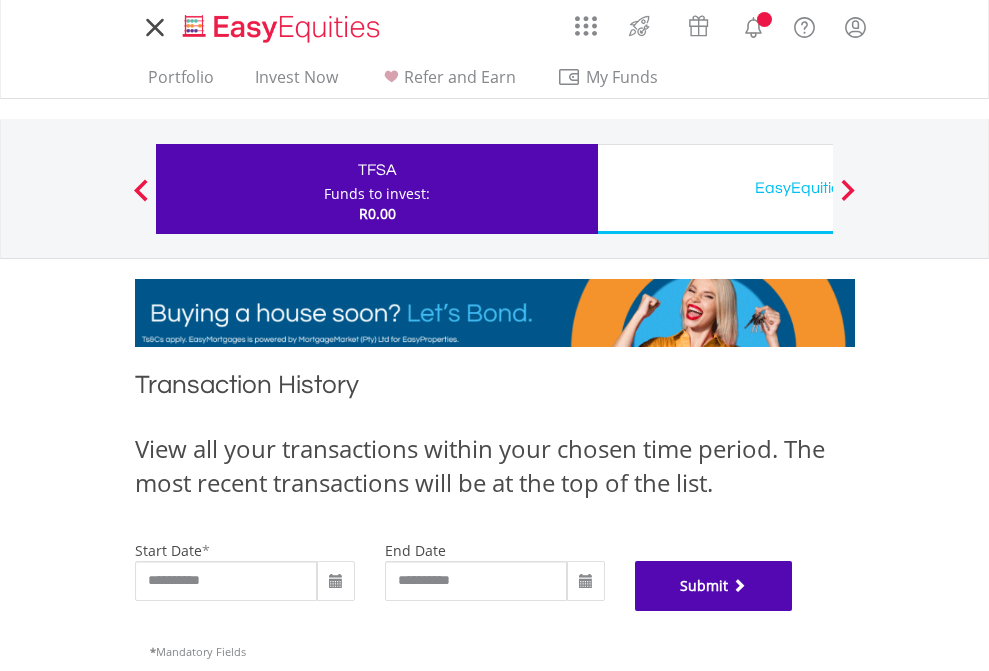scroll, scrollTop: 811, scrollLeft: 0, axis: vertical 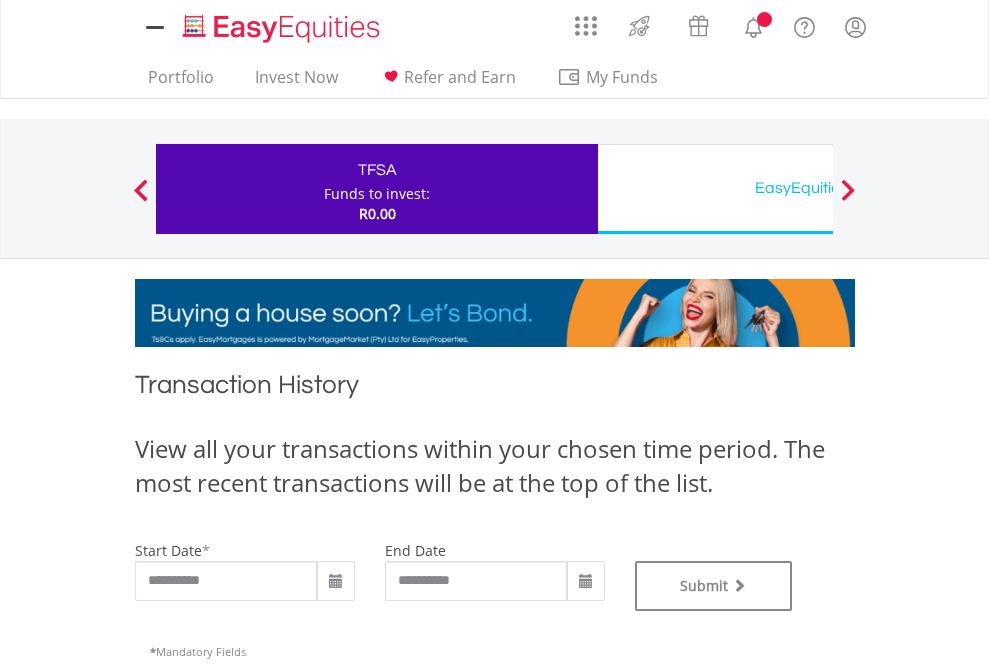 click on "EasyEquities USD" at bounding box center [818, 188] 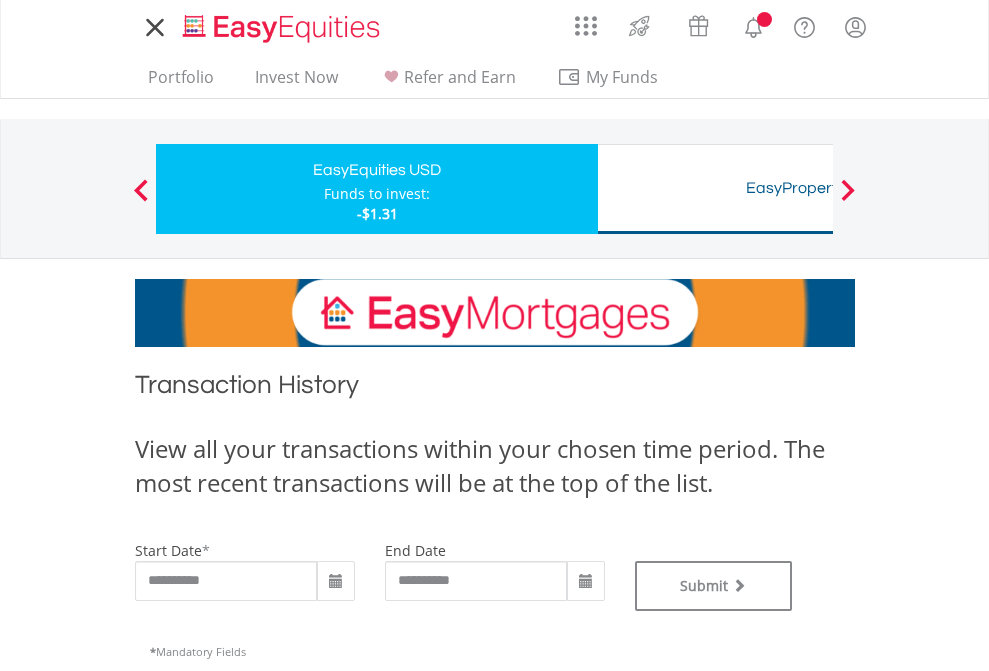 scroll, scrollTop: 0, scrollLeft: 0, axis: both 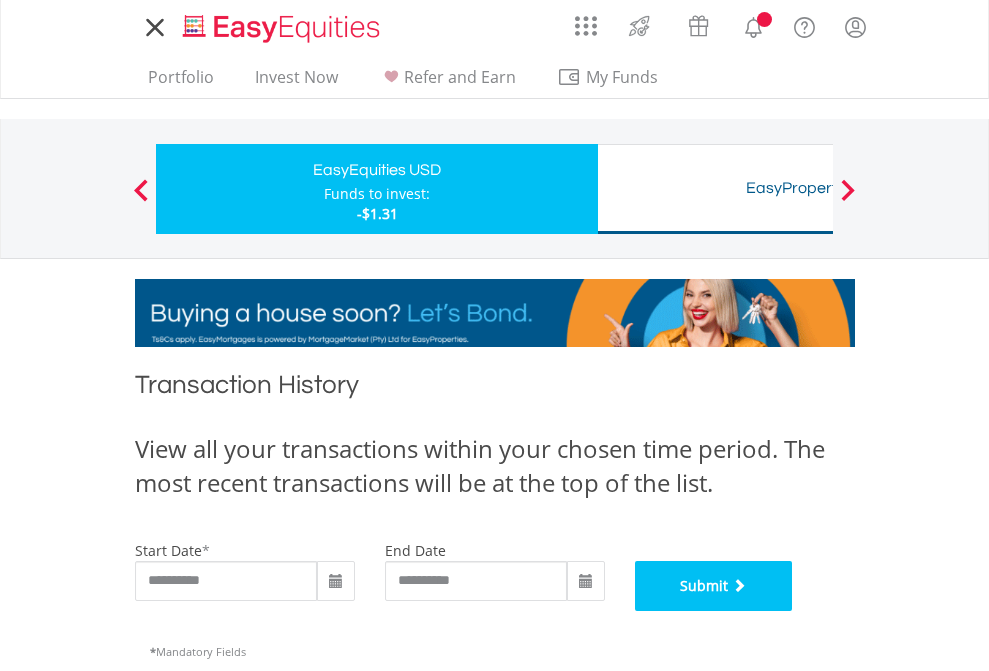 click on "Submit" at bounding box center (714, 586) 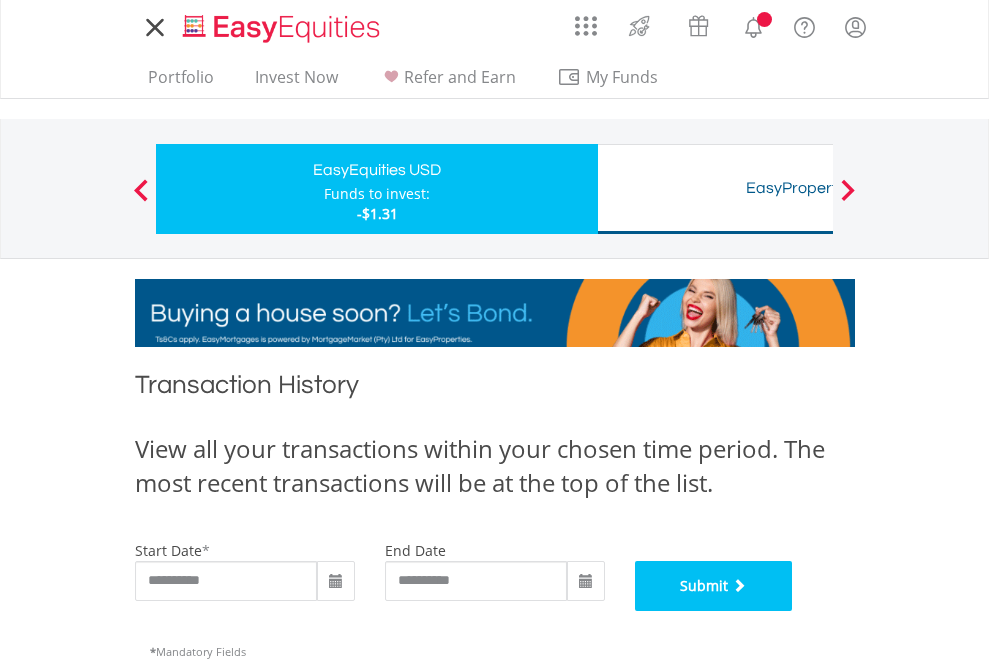 scroll, scrollTop: 811, scrollLeft: 0, axis: vertical 